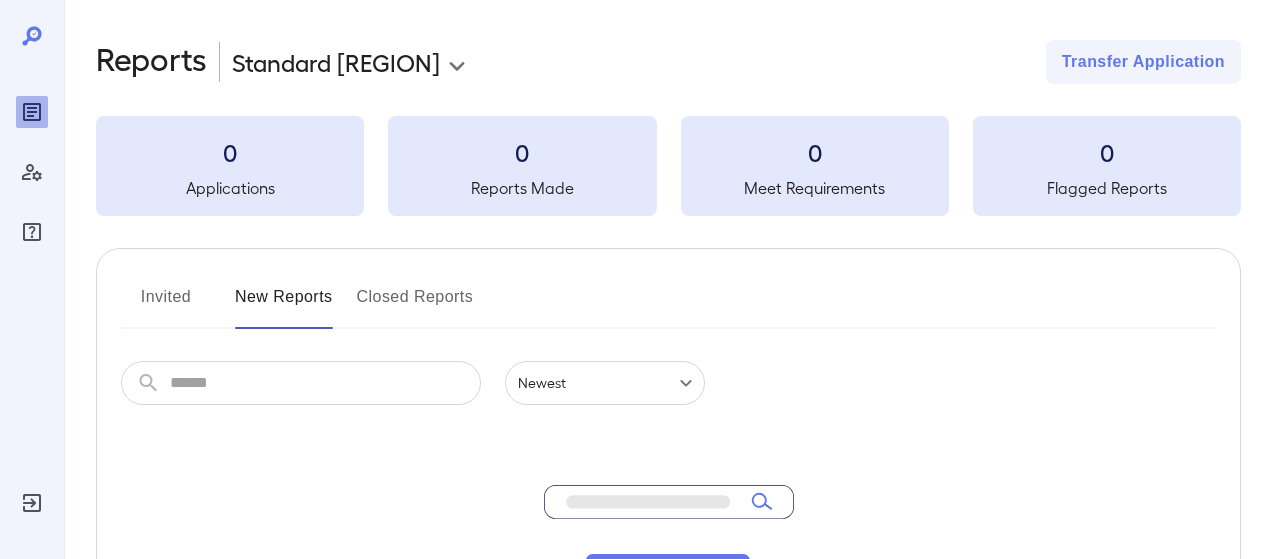 scroll, scrollTop: 0, scrollLeft: 0, axis: both 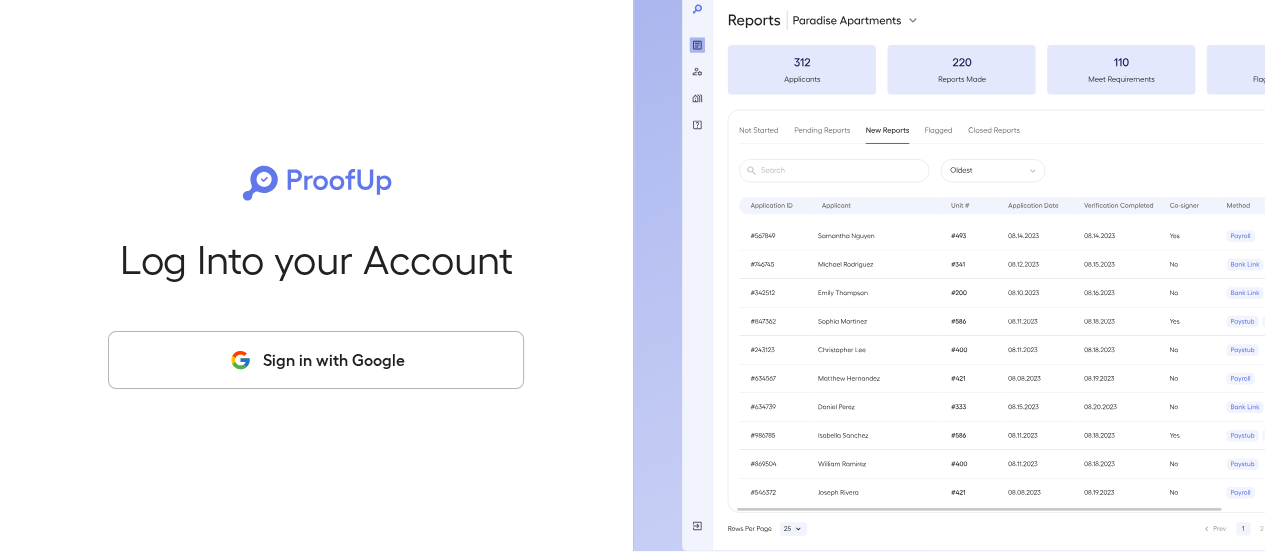 click at bounding box center (240, 360) 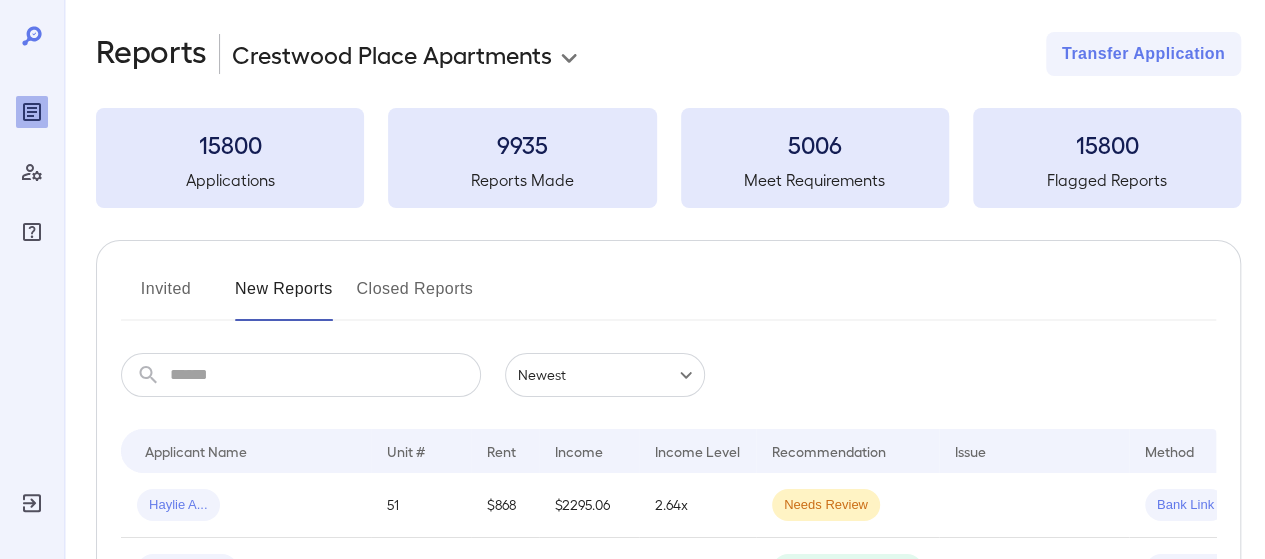 click on "Invited" at bounding box center [166, 297] 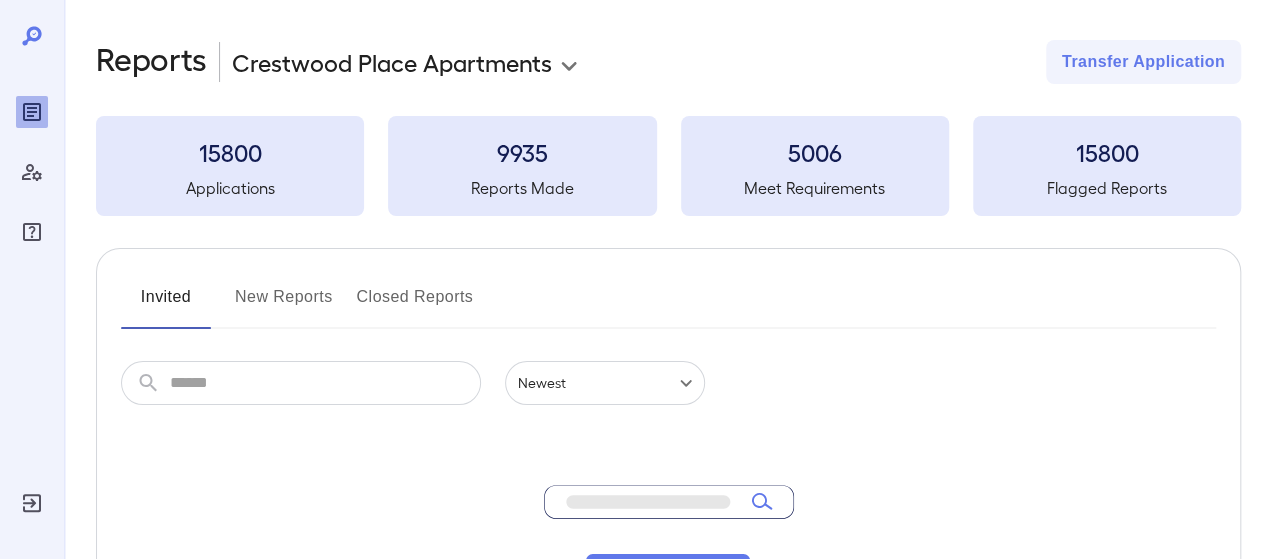 click on "**********" at bounding box center [632, 279] 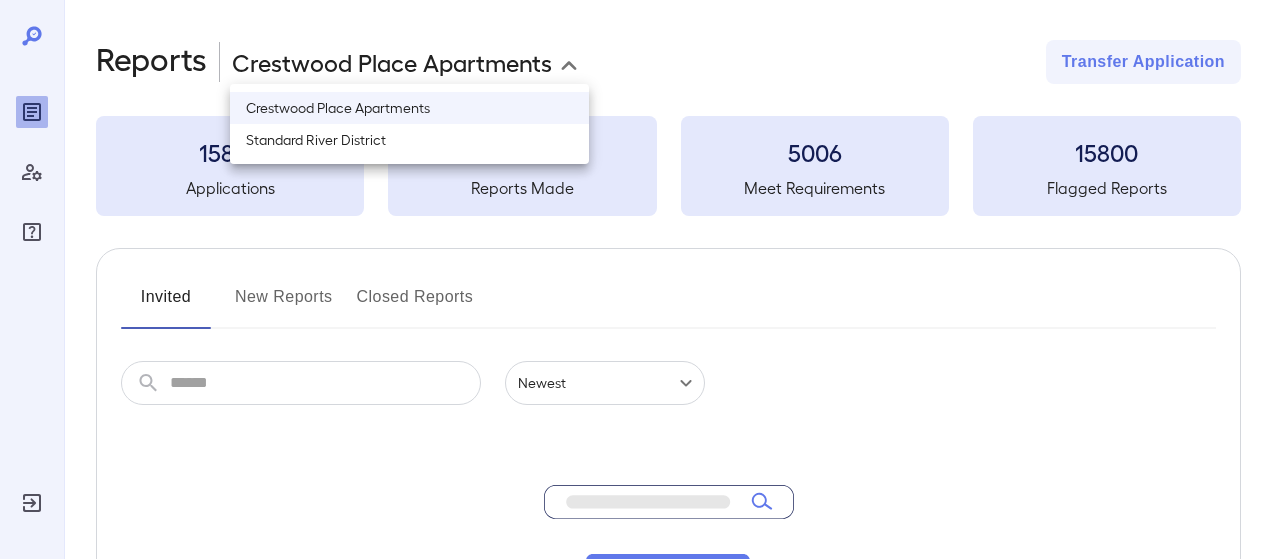 click on "Crestwood Place Apartments Standard River District" at bounding box center (409, 124) 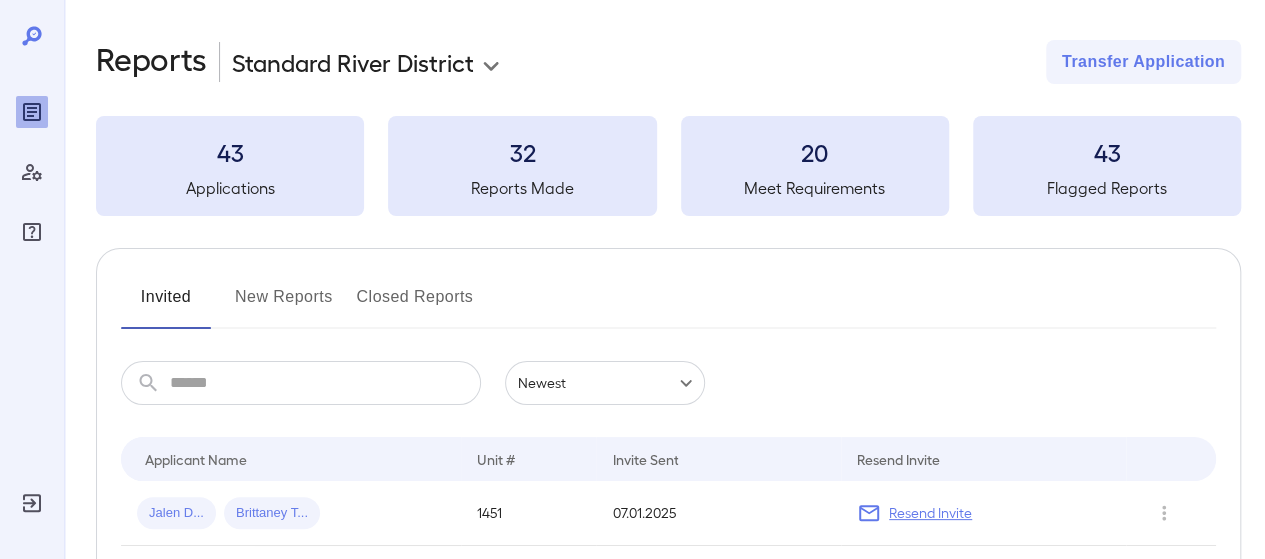 click on "New Reports" at bounding box center [284, 305] 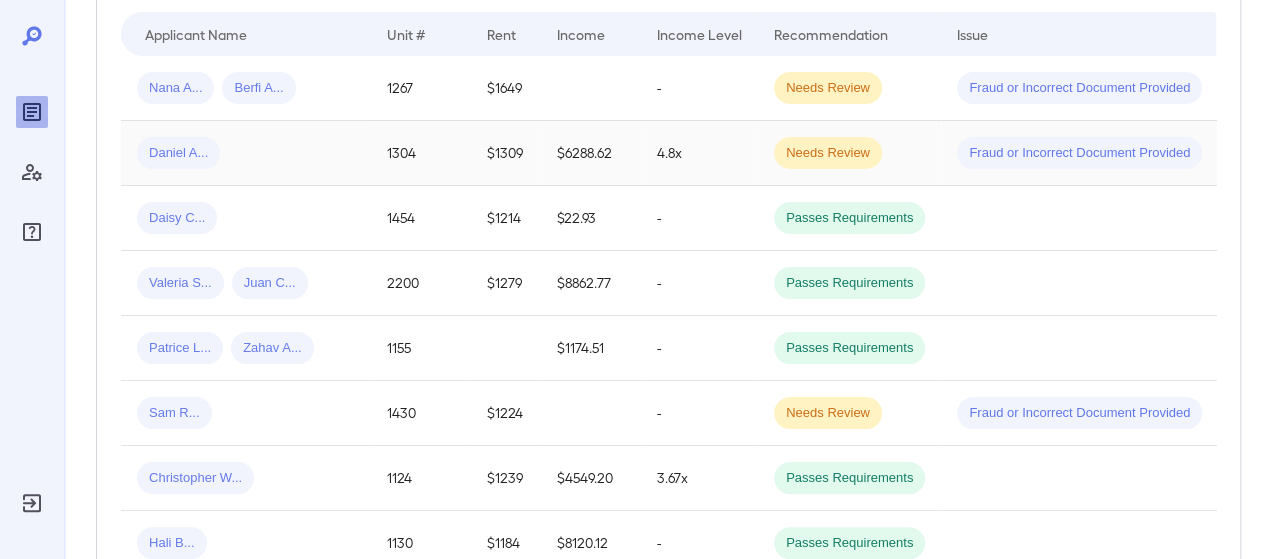 scroll, scrollTop: 426, scrollLeft: 0, axis: vertical 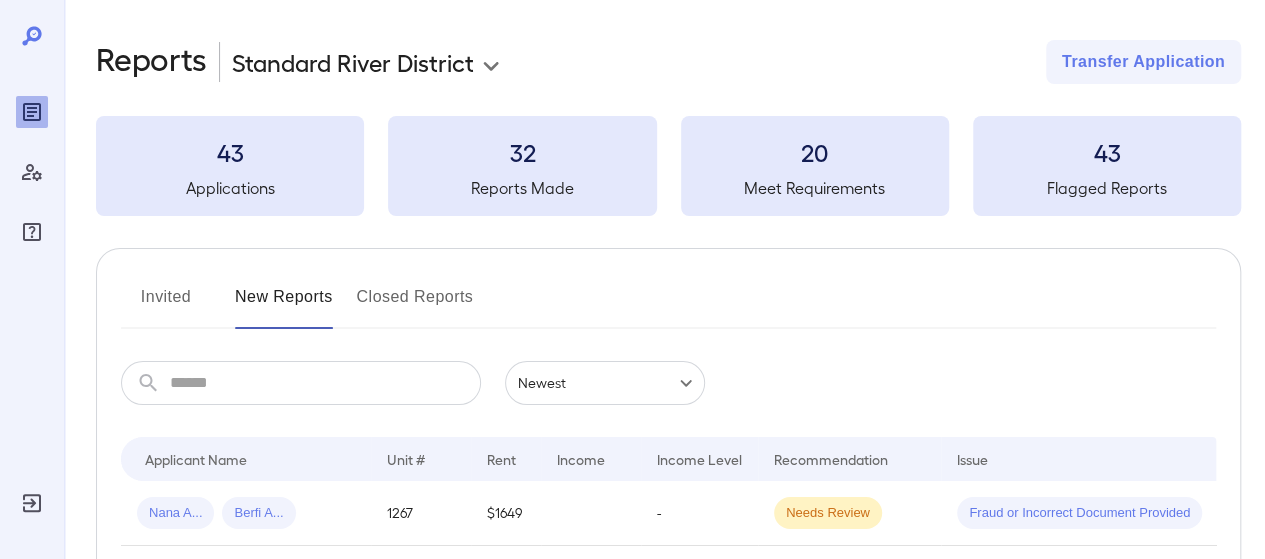 click on "Invited" at bounding box center (166, 305) 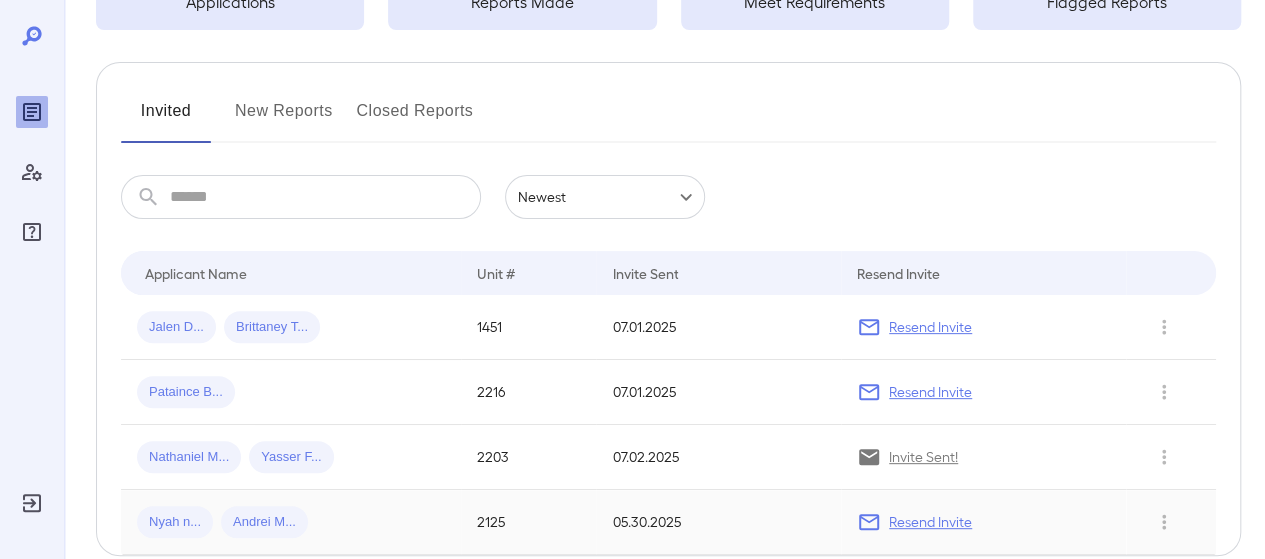 scroll, scrollTop: 0, scrollLeft: 0, axis: both 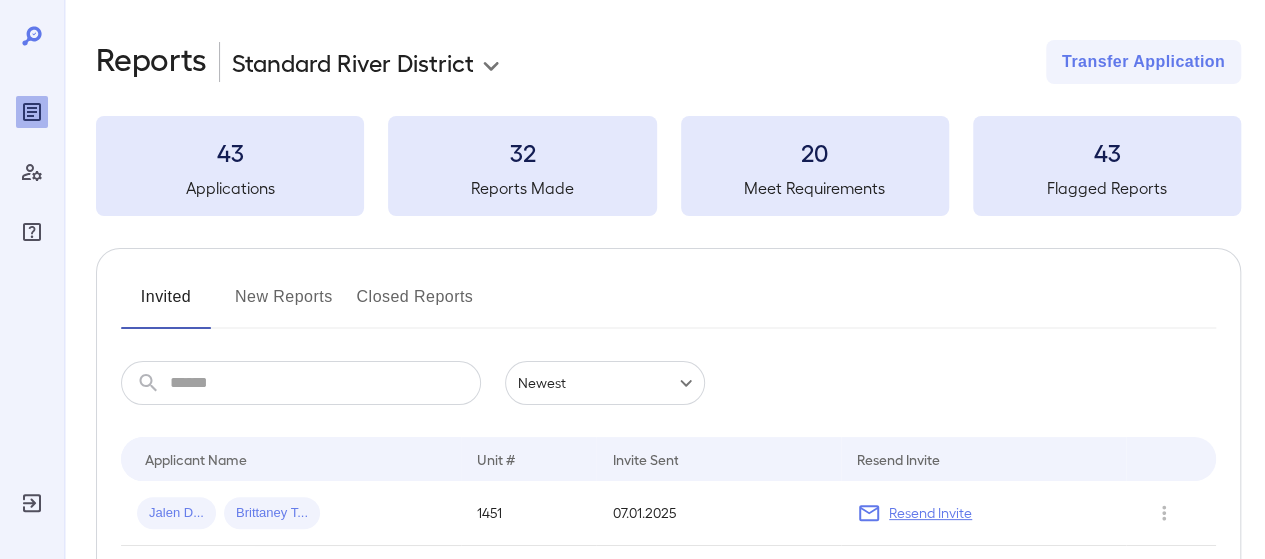 click on "**********" at bounding box center (632, 279) 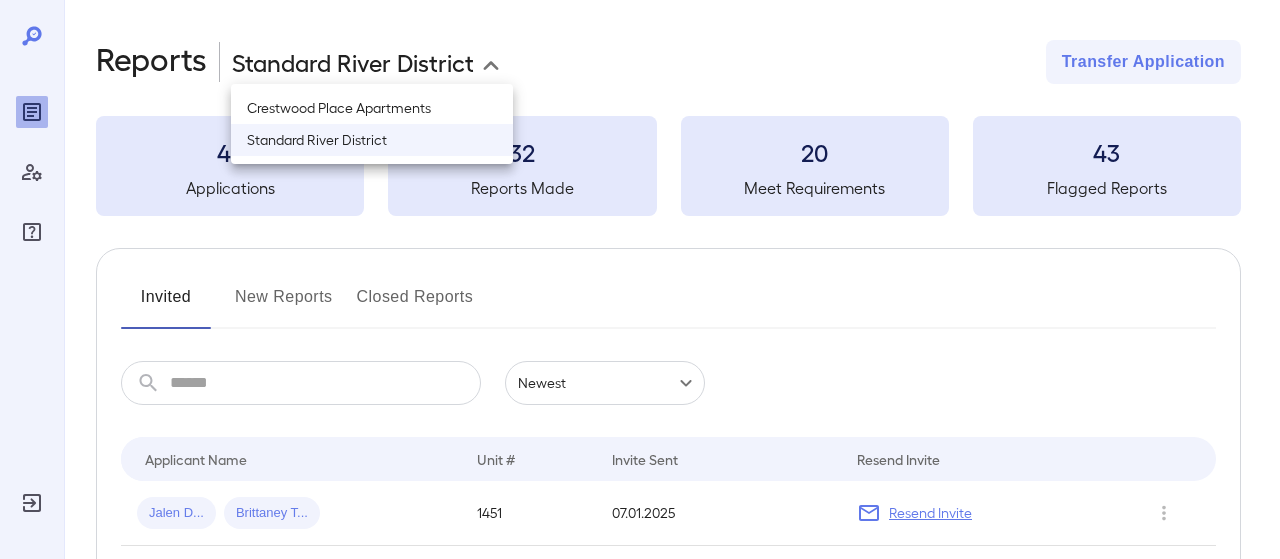 click at bounding box center (640, 279) 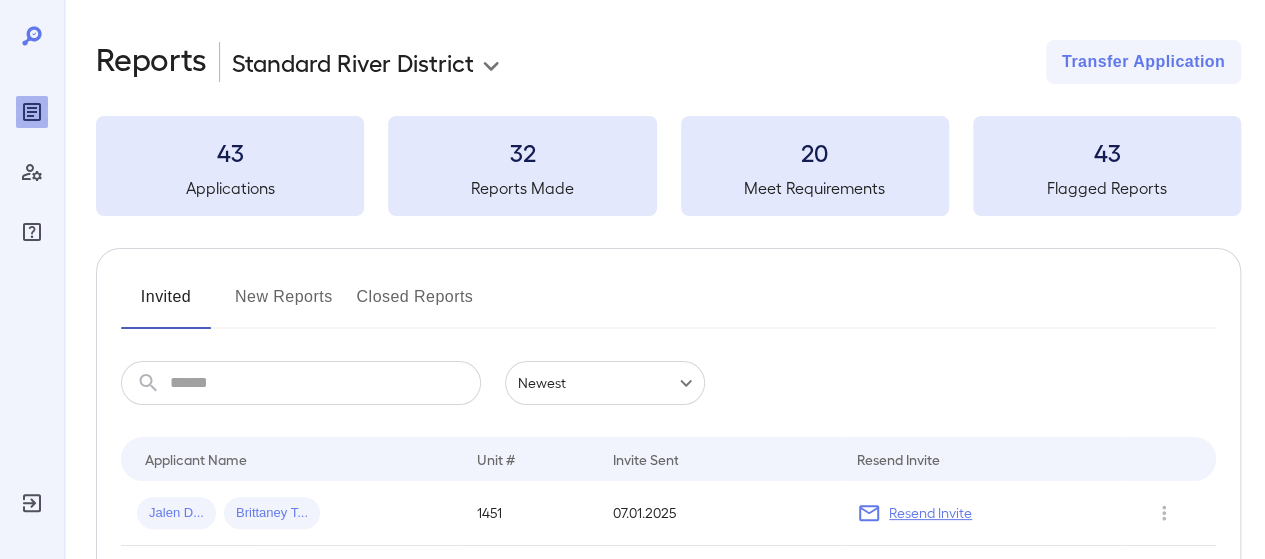 scroll, scrollTop: 284, scrollLeft: 0, axis: vertical 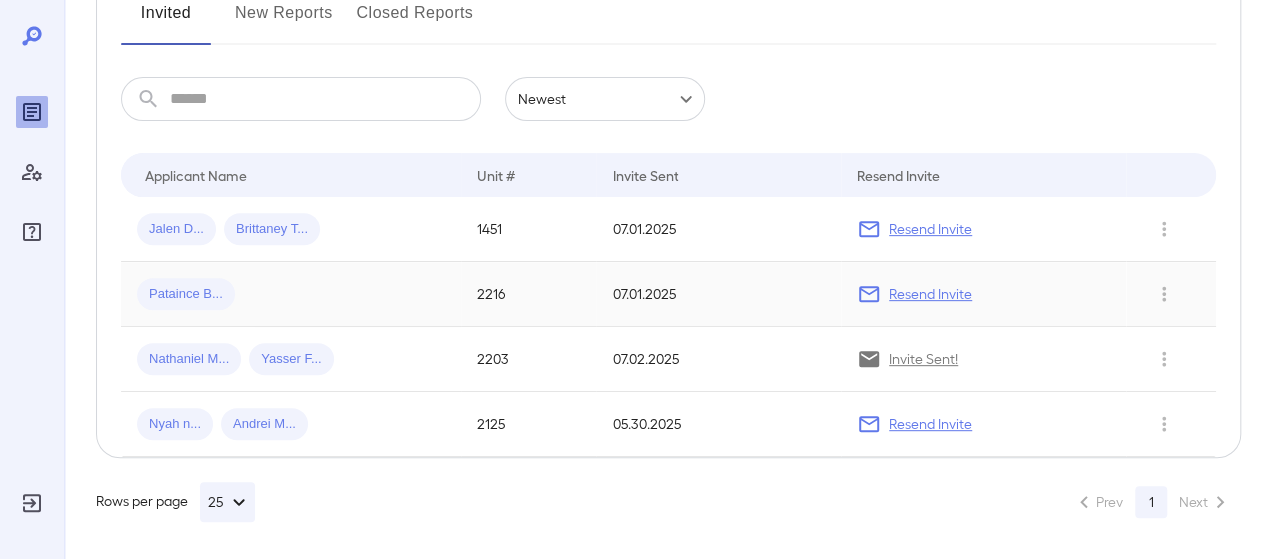click on "Pataince B..." at bounding box center [291, 294] 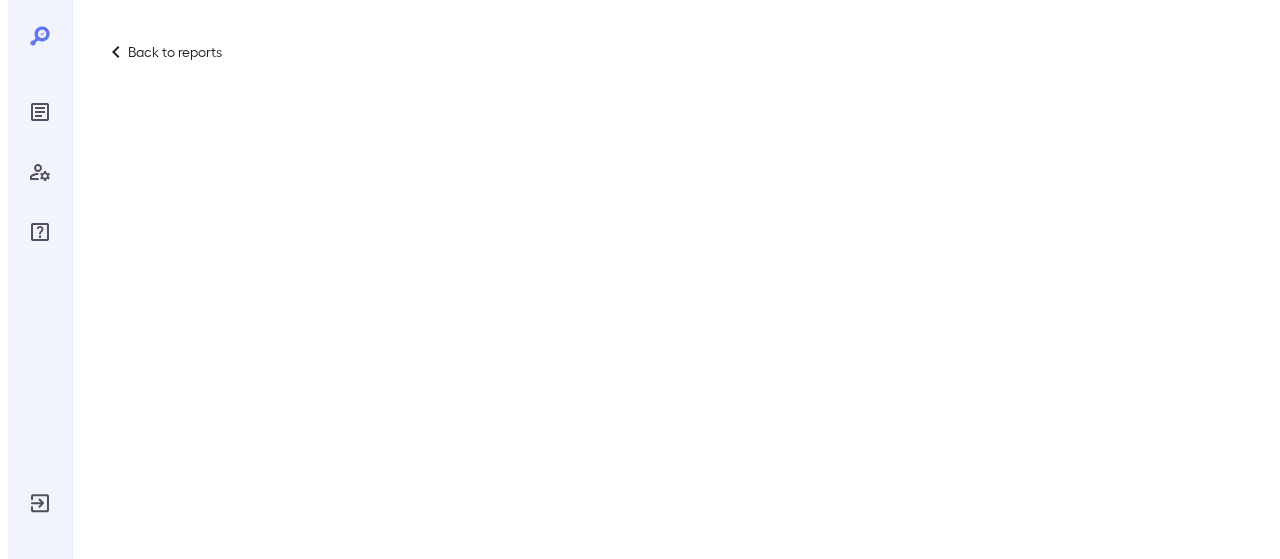 scroll, scrollTop: 0, scrollLeft: 0, axis: both 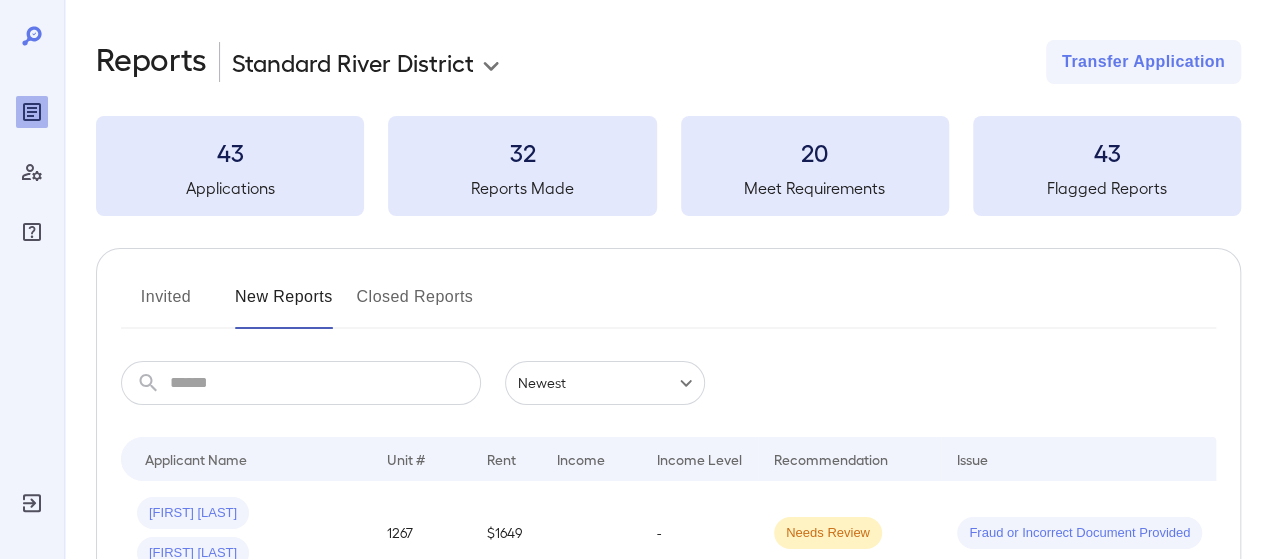 click on "**********" at bounding box center [632, 279] 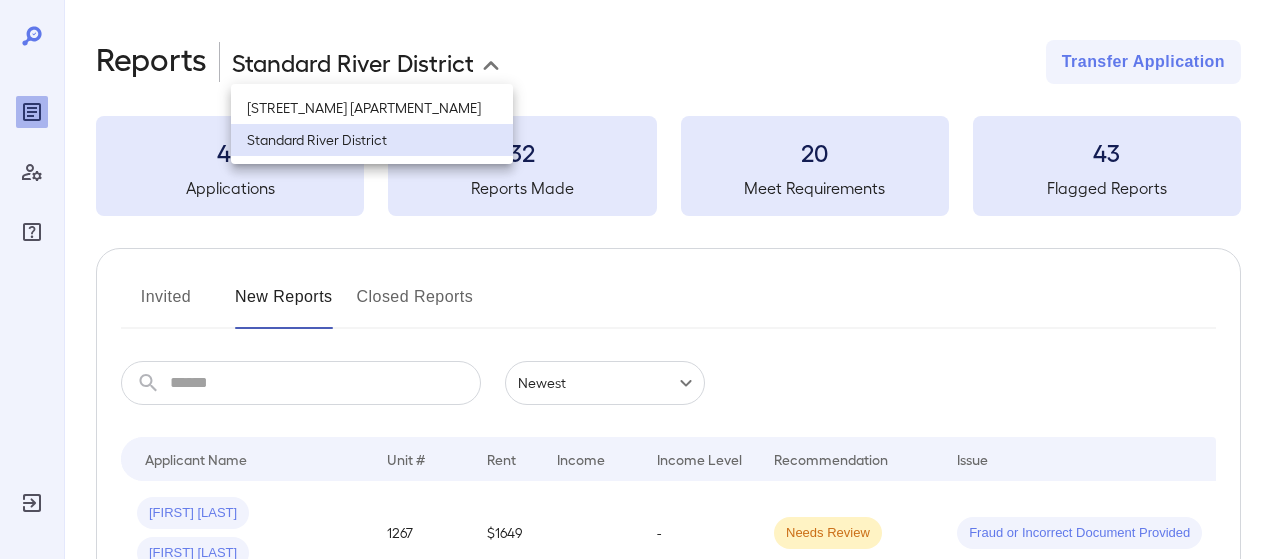 click on "Crestwood Place Apartments" at bounding box center [372, 108] 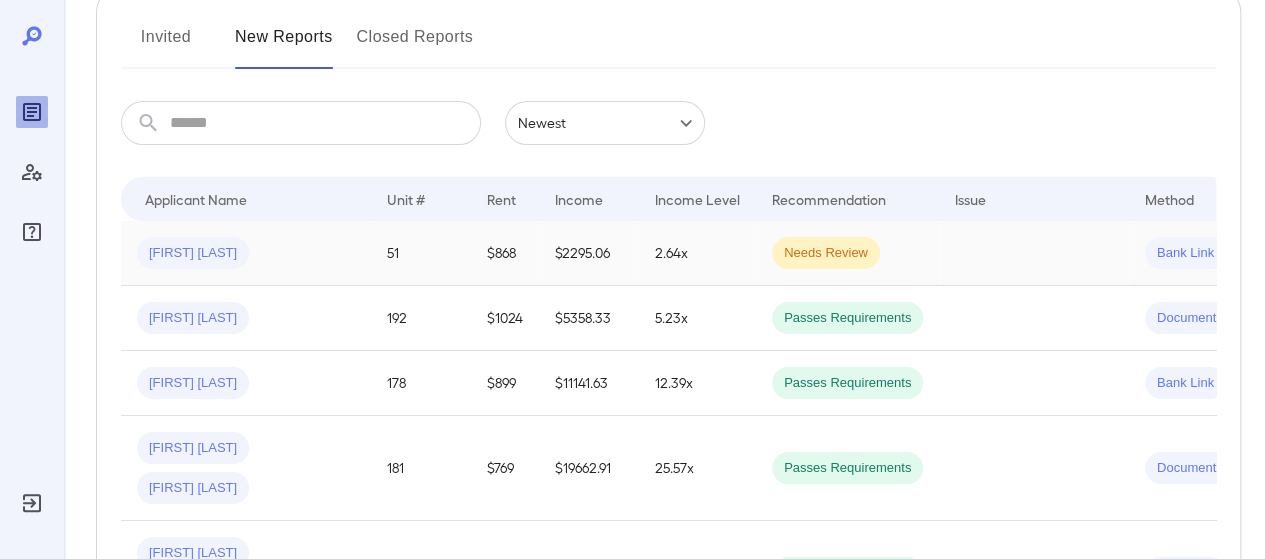 scroll, scrollTop: 262, scrollLeft: 0, axis: vertical 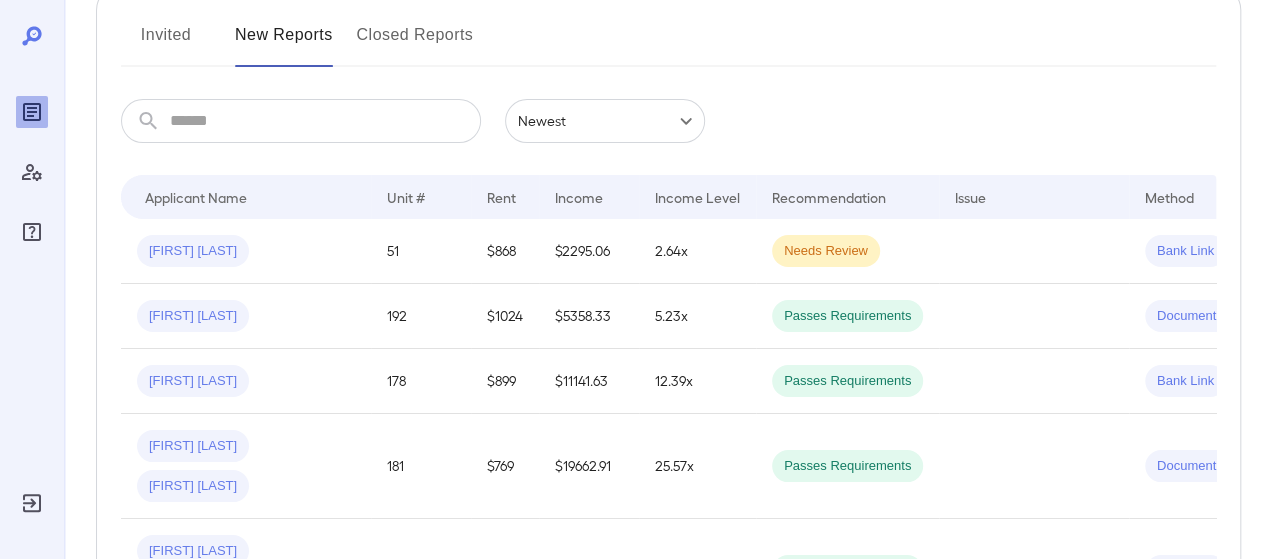 click on "Invited" at bounding box center (166, 43) 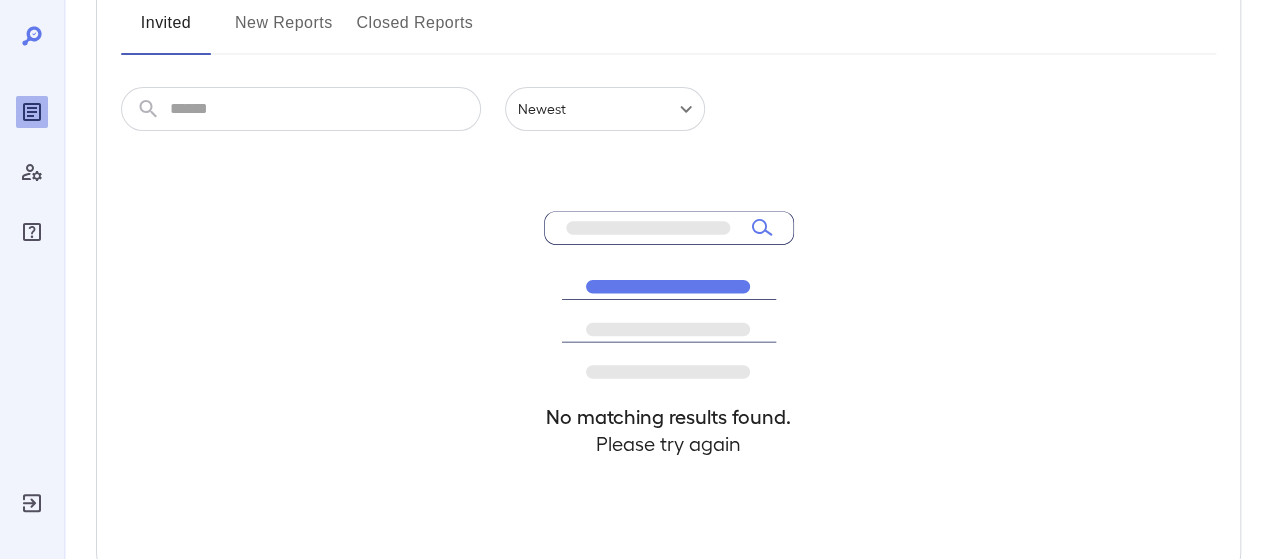 scroll, scrollTop: 0, scrollLeft: 0, axis: both 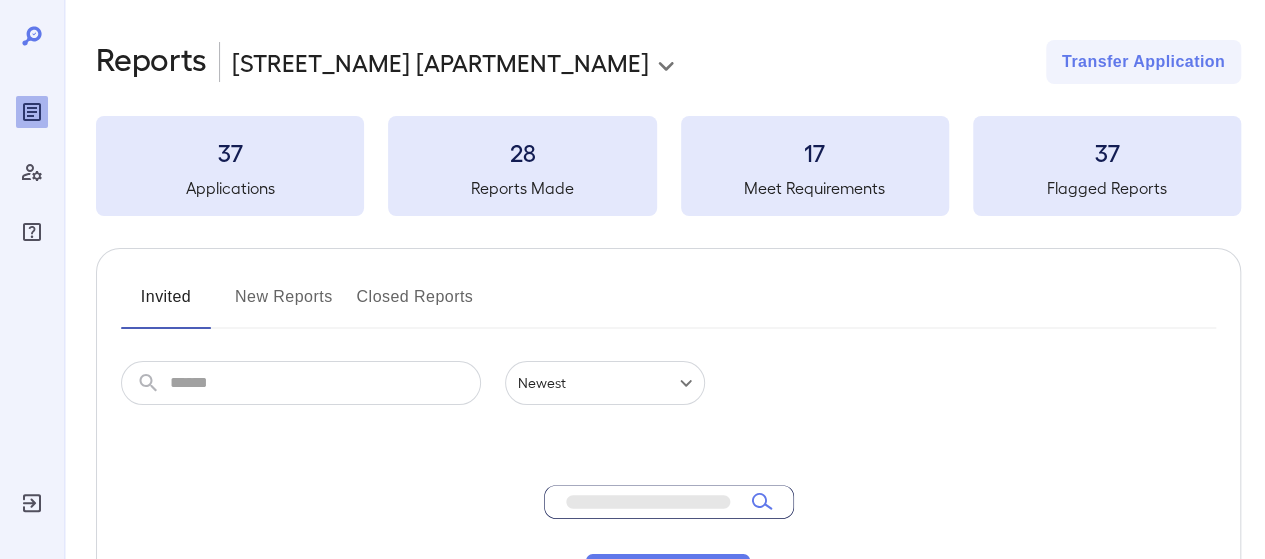click on "New Reports" at bounding box center [284, 305] 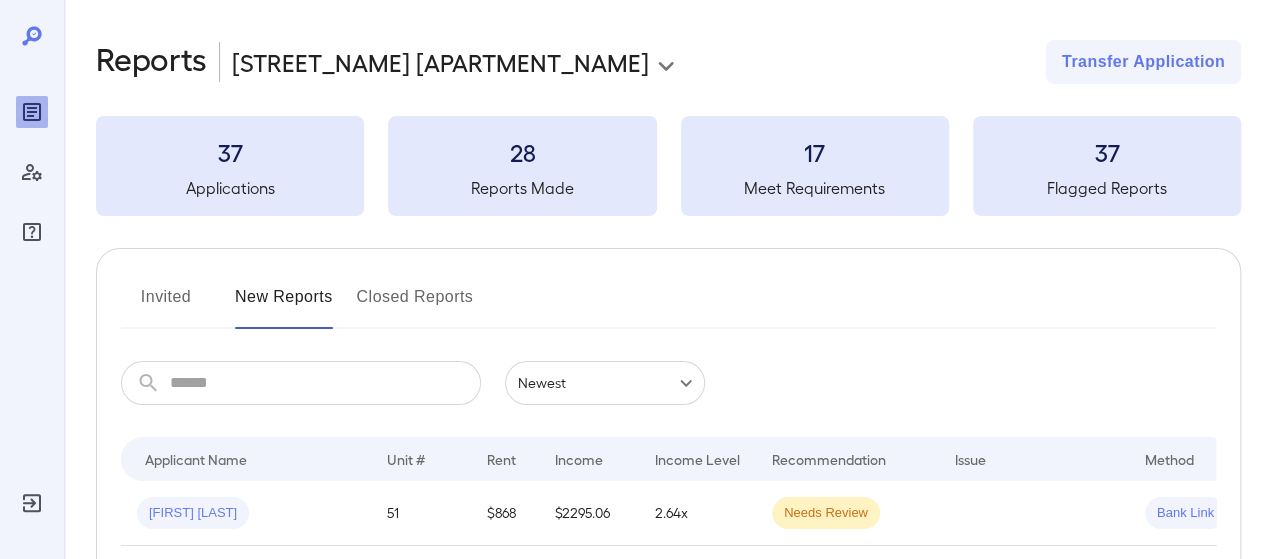 click on "Invited" at bounding box center [166, 305] 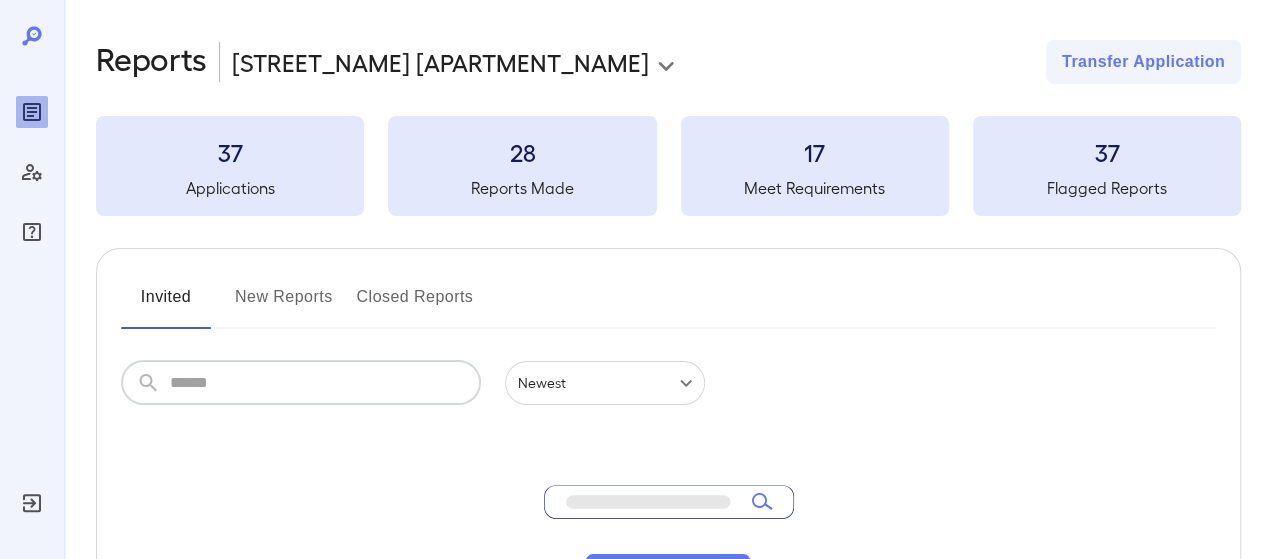click at bounding box center (325, 383) 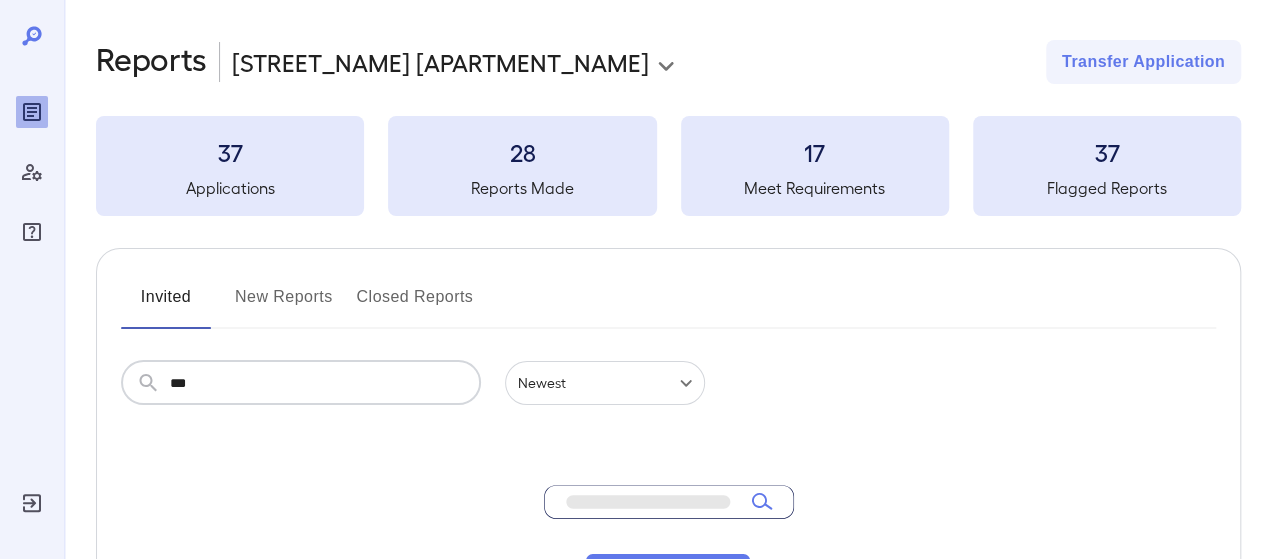 type on "***" 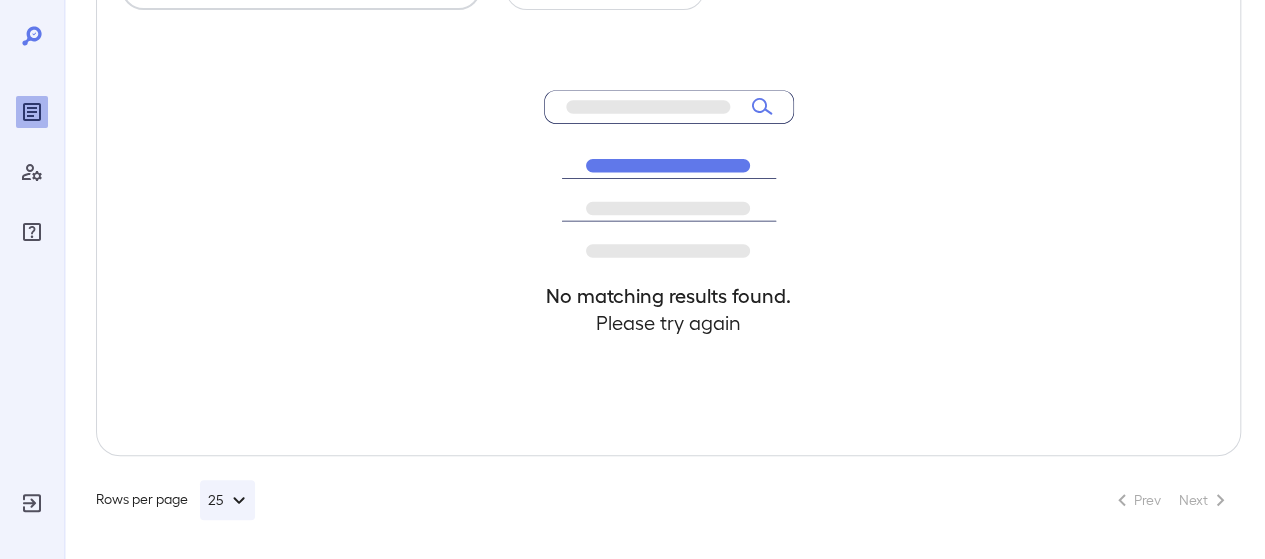 scroll, scrollTop: 0, scrollLeft: 0, axis: both 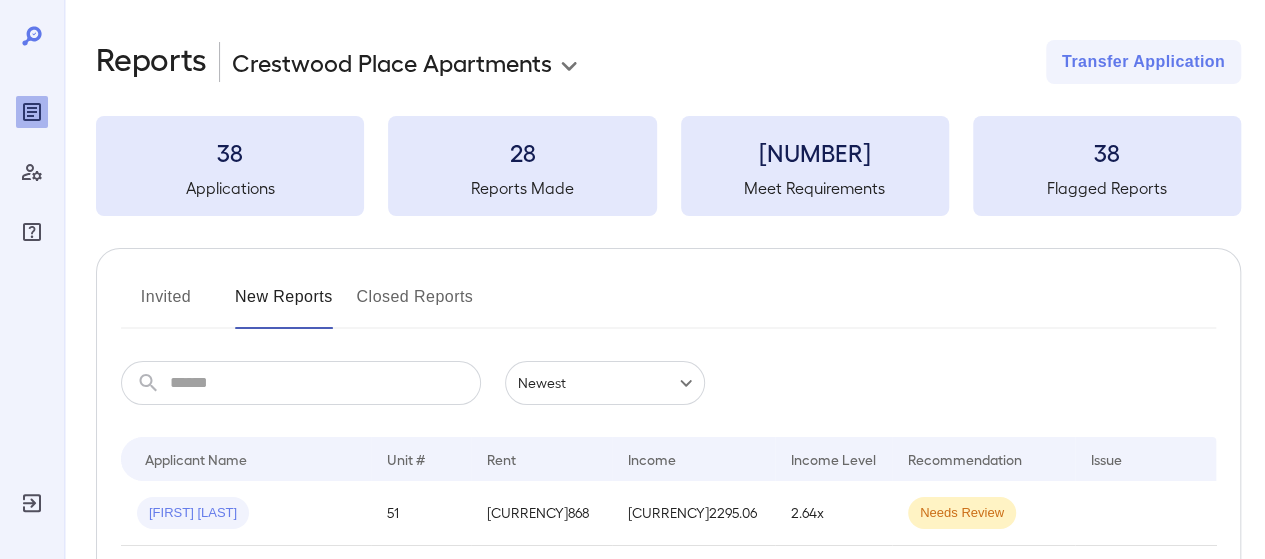 click on "Newest ****** Drop to group by Applicant Name Unit # Rent Income Income Level Recommendation Issue Method [FIRST] [LAST] 51 [CURRENCY]868 [CURRENCY]2295.06 2.64x Needs Review Bank Link [FIRST] [LAST] 192 [CURRENCY]1024 [CURRENCY]5358.33 5.23x Passes Requirements Document Upload [FIRST] [LAST] 178 [CURRENCY]899 [CURRENCY]11141.63 12.39x Passes Requirements Bank Link [FIRST] [LAST] [FIRST] [LAST] 181 [CURRENCY]769 [CURRENCY]19662.91 25.57x Passes Requirements Document Upload [FIRST] [LAST] [FIRST] [LAST] 39 [CURRENCY]1049 [CURRENCY]6671.98 6.36x Passes Requirements Bank Link [FIRST] [LAST] 8 [CURRENCY]919 [CURRENCY]7047.91 8.82x Passes Requirements Bank Link [FIRST] [LAST] [FIRST] [LAST] 84 [CURRENCY]1079 [CURRENCY]5151.37 4.77x Needs Review Need More Documents Document Upload [FIRST] [LAST] 176 [CURRENCY]849 [CURRENCY]2323.28 2.74x Needs Review Bank Link [FIRST] [LAST] 3 [CURRENCY]749 [CURRENCY]2274.70 3.04x Passes Requirements Bank Link Rows per page 25 Prev 1 Next" at bounding box center (664, 605) 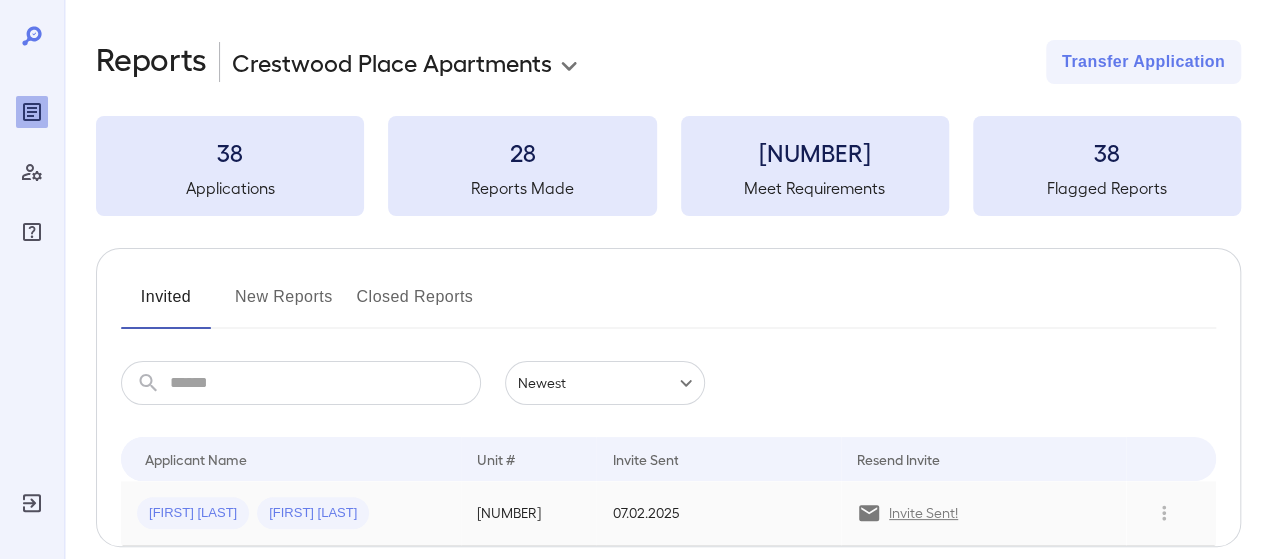 scroll, scrollTop: 20, scrollLeft: 0, axis: vertical 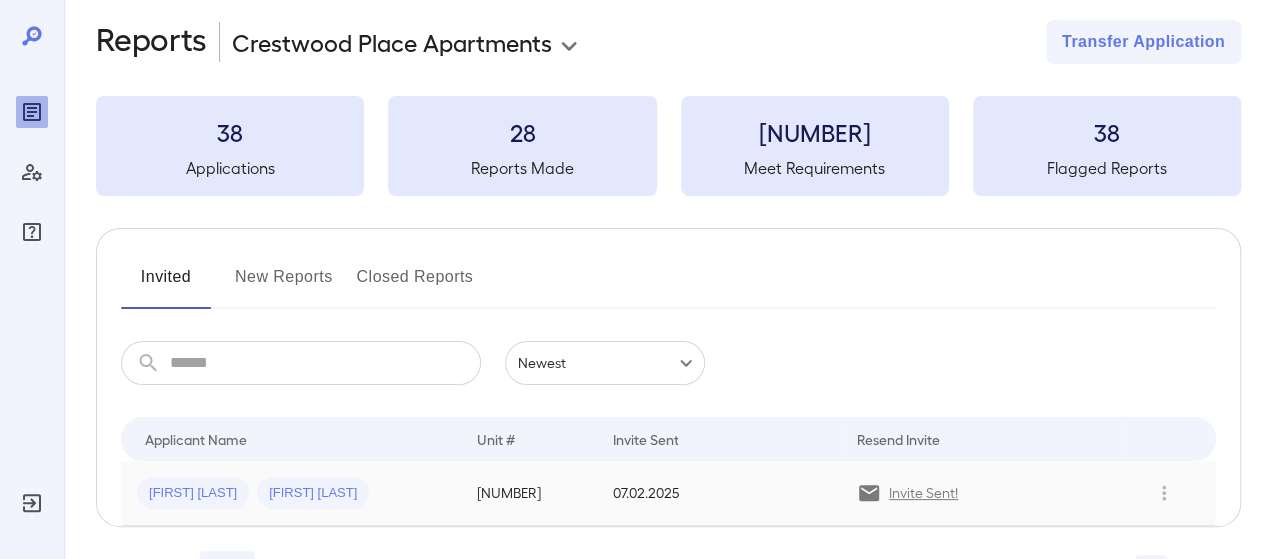 click on "Amara K... Andrew N..." at bounding box center (291, 493) 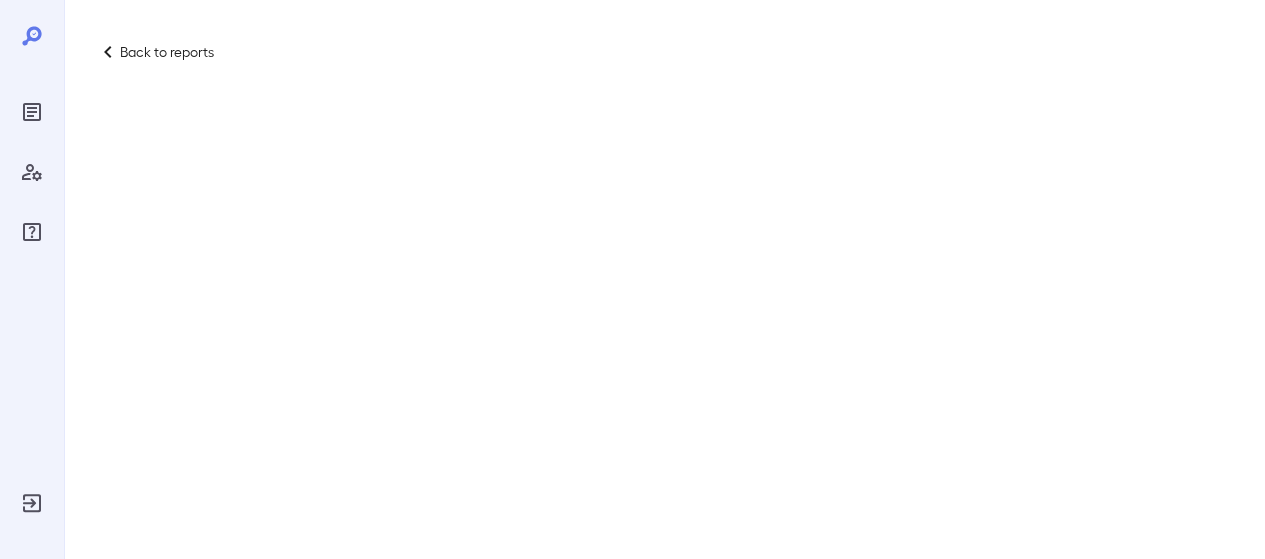 scroll, scrollTop: 0, scrollLeft: 0, axis: both 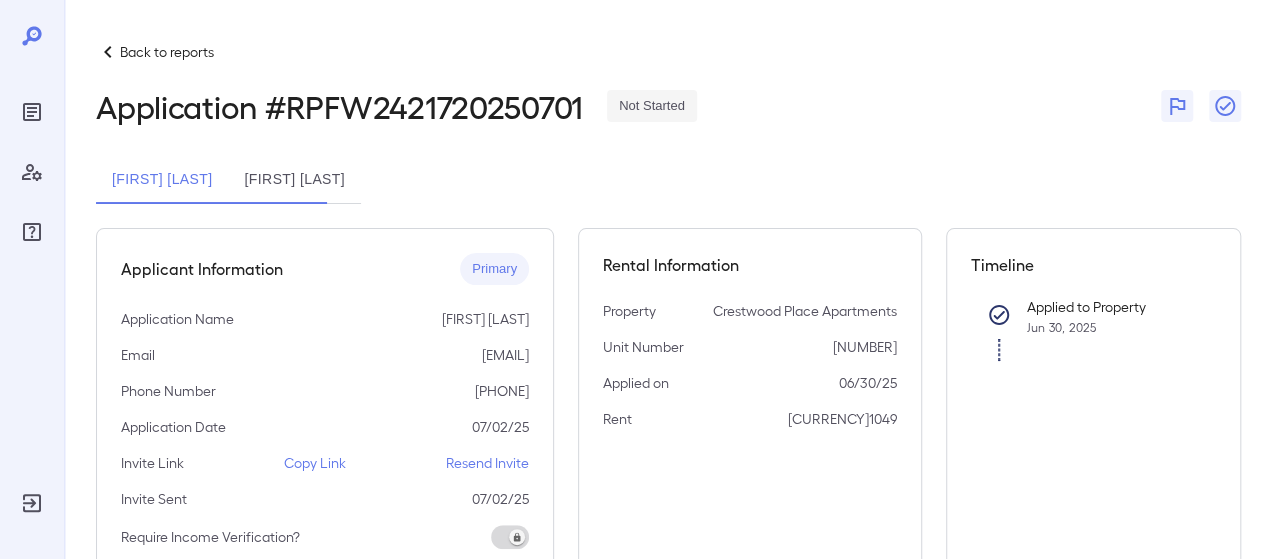 click on "Andrew NA Cabrera" at bounding box center (295, 180) 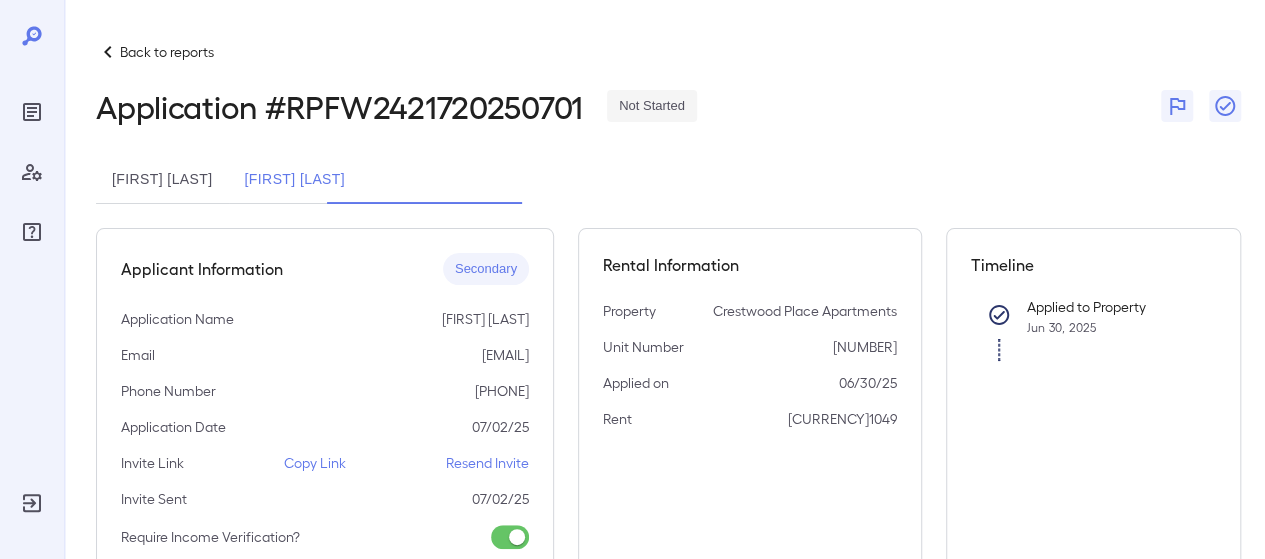 click on "Copy Link" at bounding box center [315, 463] 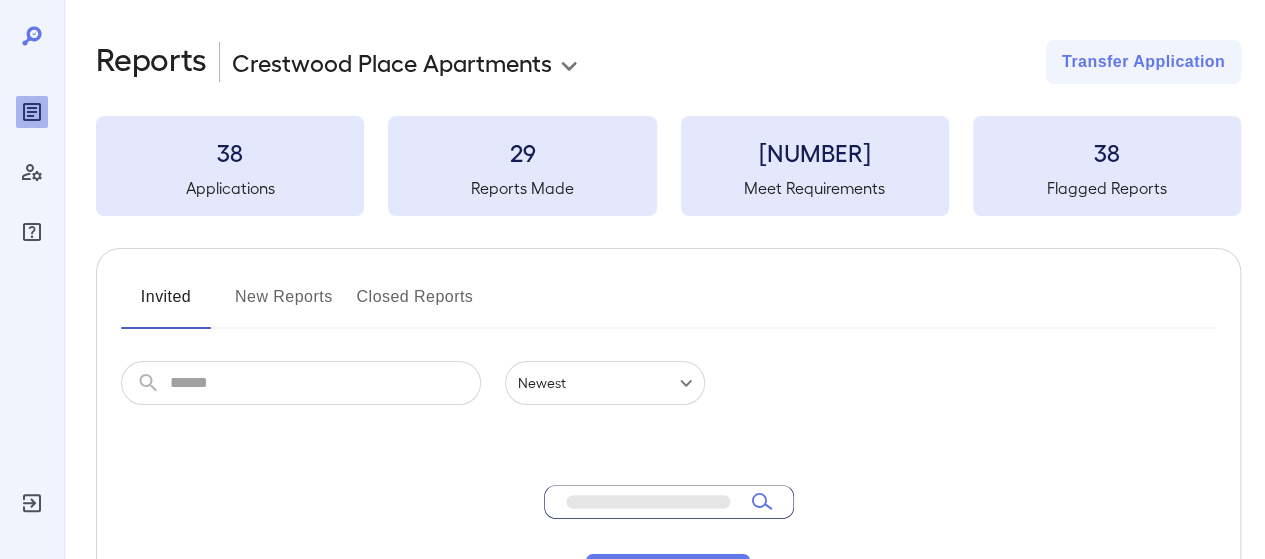 click on "New Reports" at bounding box center (284, 305) 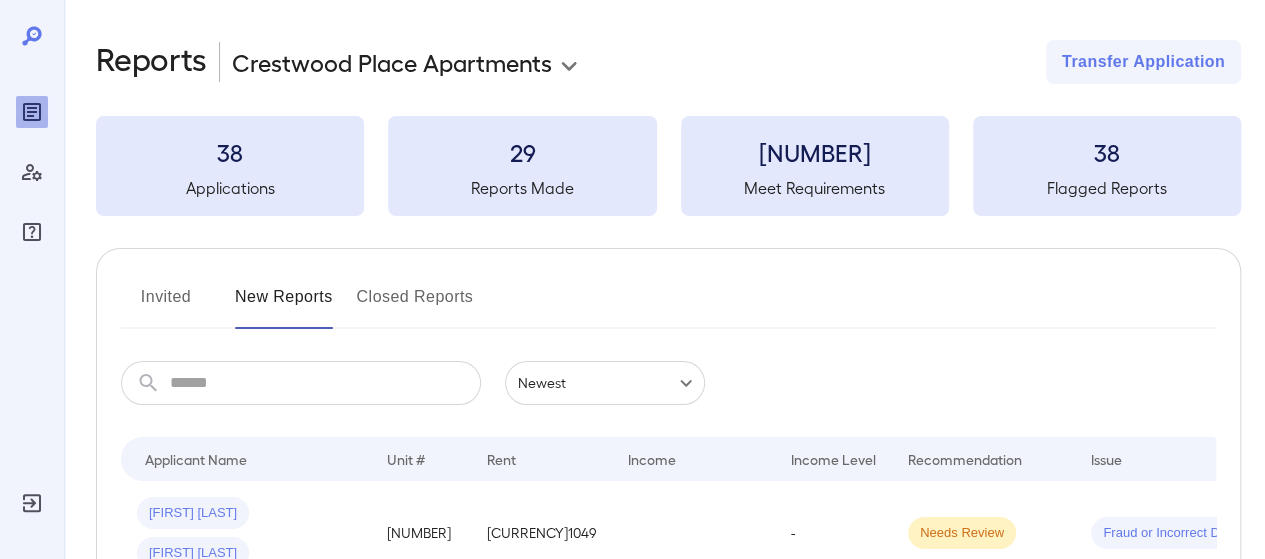 scroll, scrollTop: 137, scrollLeft: 0, axis: vertical 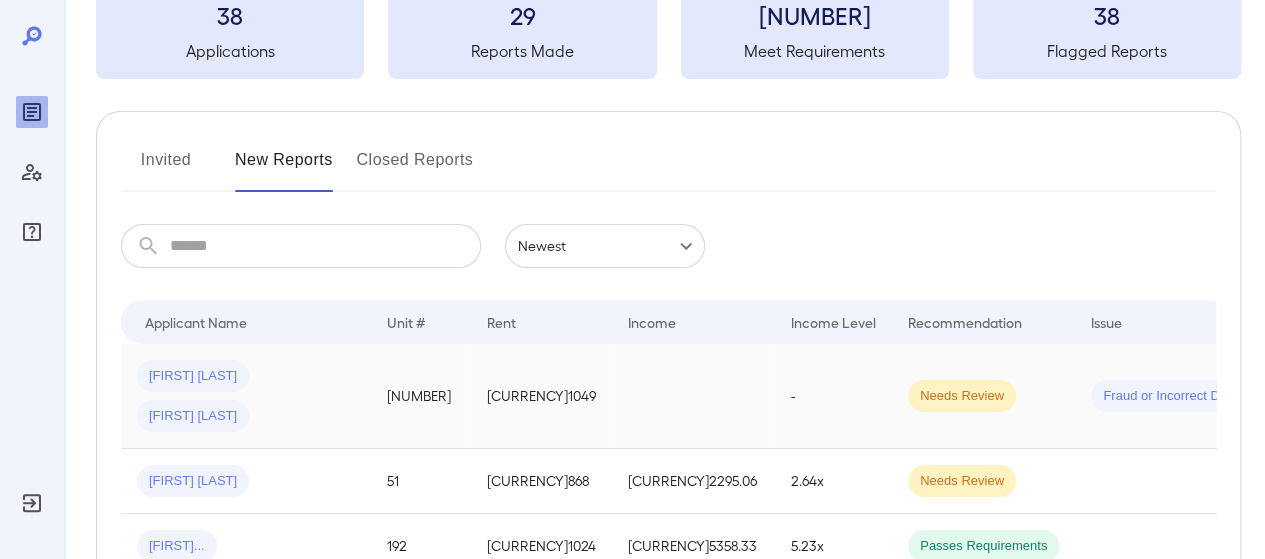 click on "$1049" at bounding box center [541, 396] 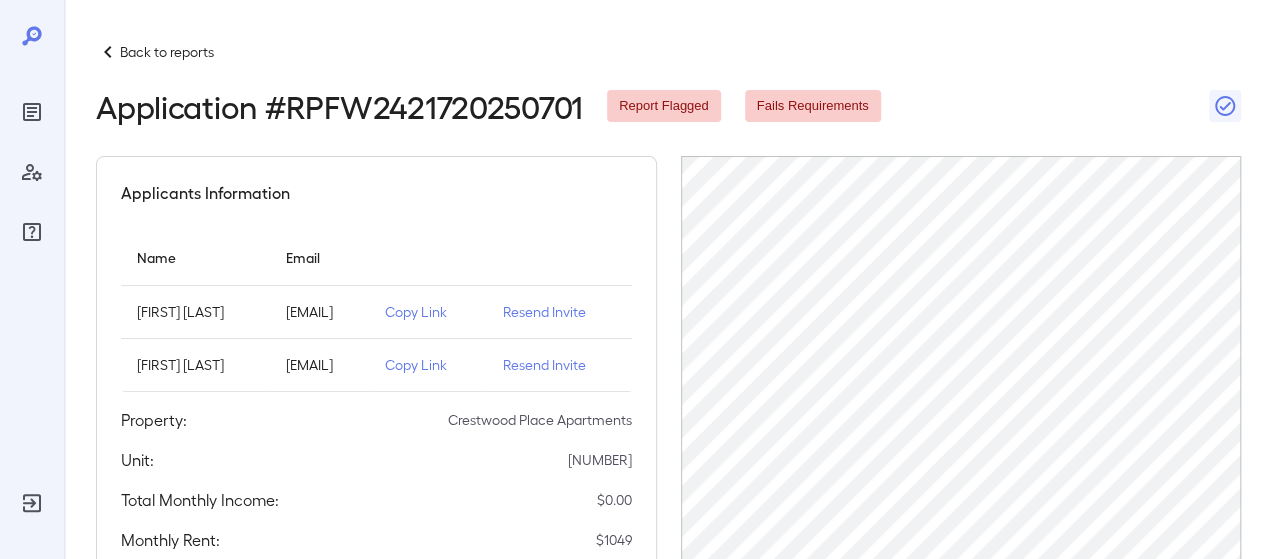 scroll, scrollTop: 172, scrollLeft: 0, axis: vertical 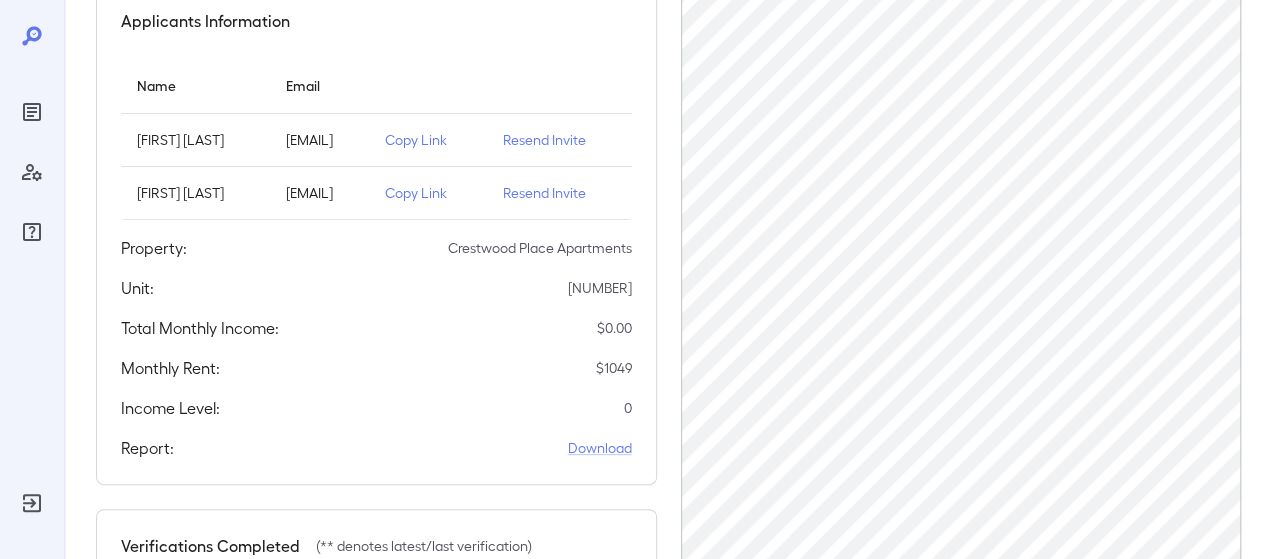 click on "Copy Link" at bounding box center (428, 140) 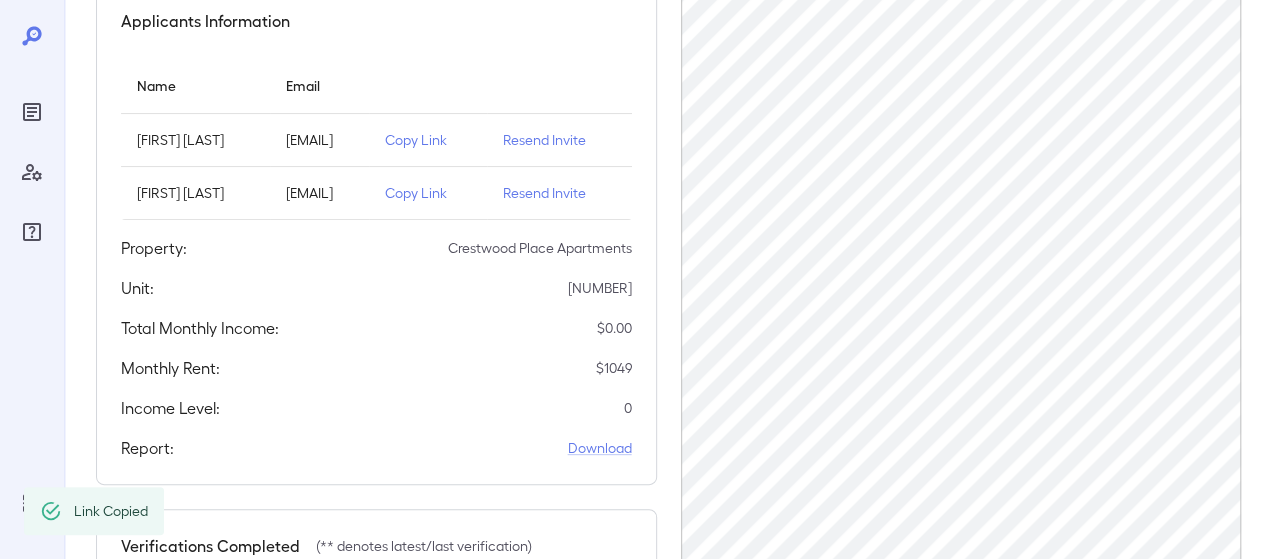 scroll, scrollTop: 0, scrollLeft: 0, axis: both 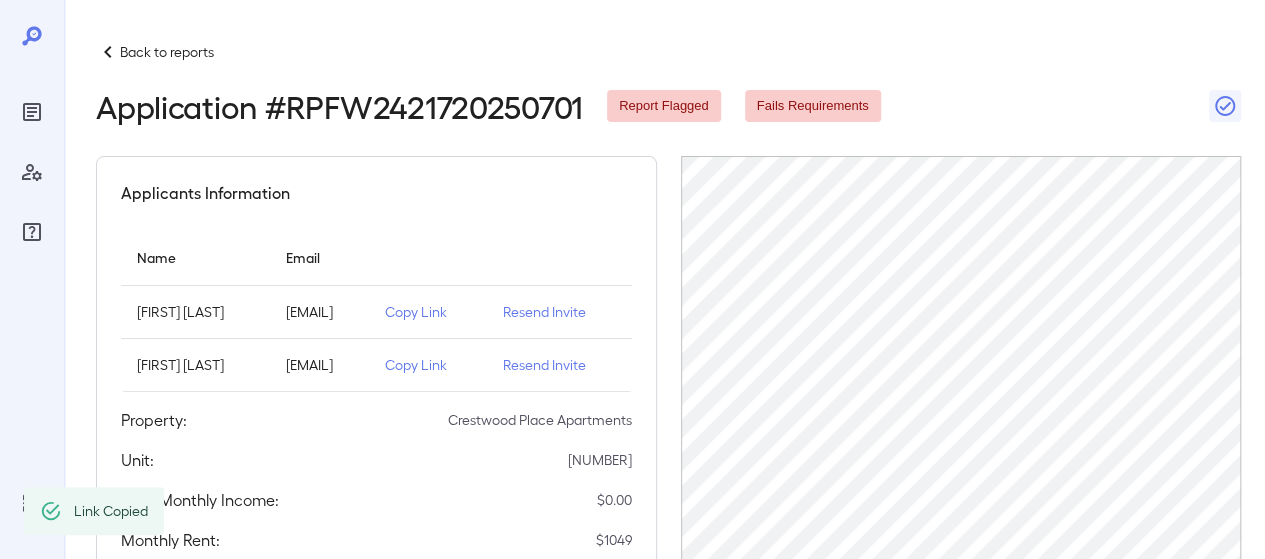 click on "Back to reports" at bounding box center (167, 52) 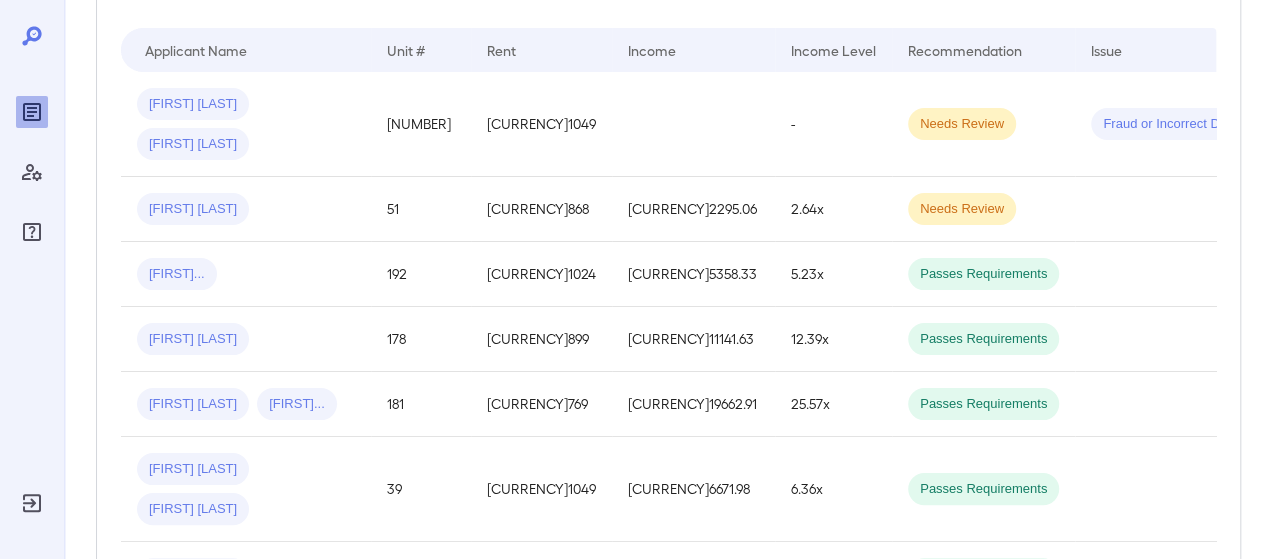 scroll, scrollTop: 427, scrollLeft: 0, axis: vertical 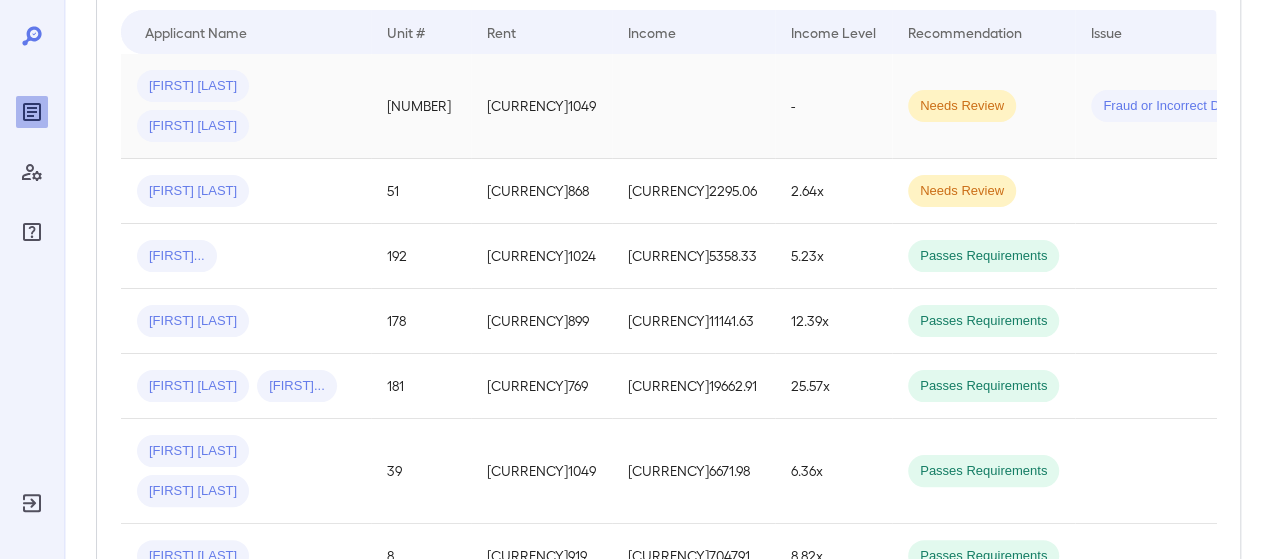 click on "-" at bounding box center [833, 106] 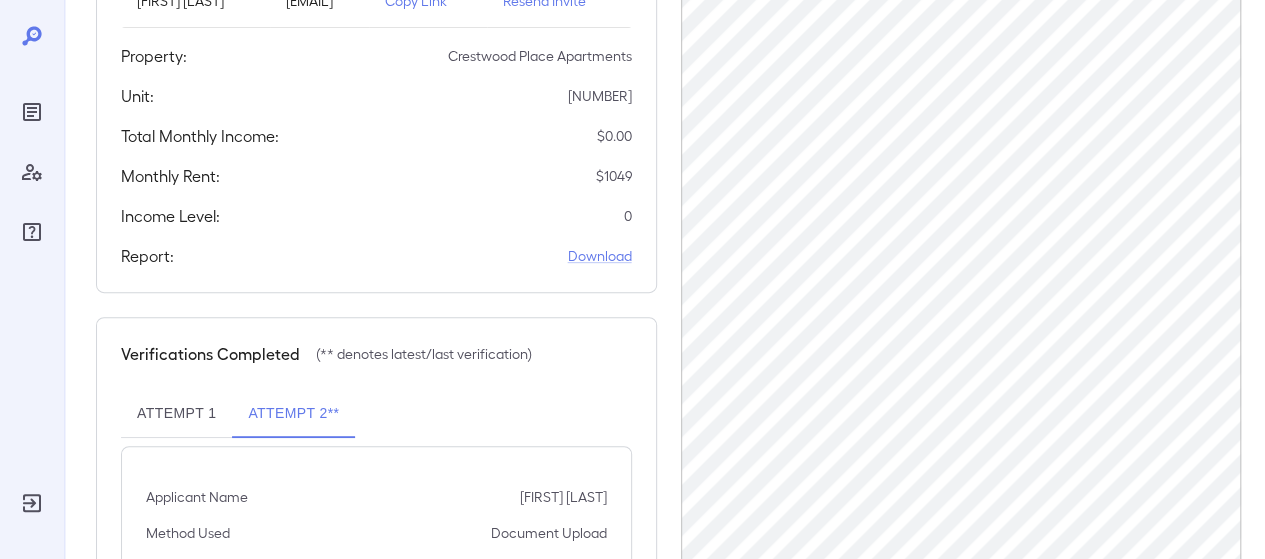 scroll, scrollTop: 0, scrollLeft: 0, axis: both 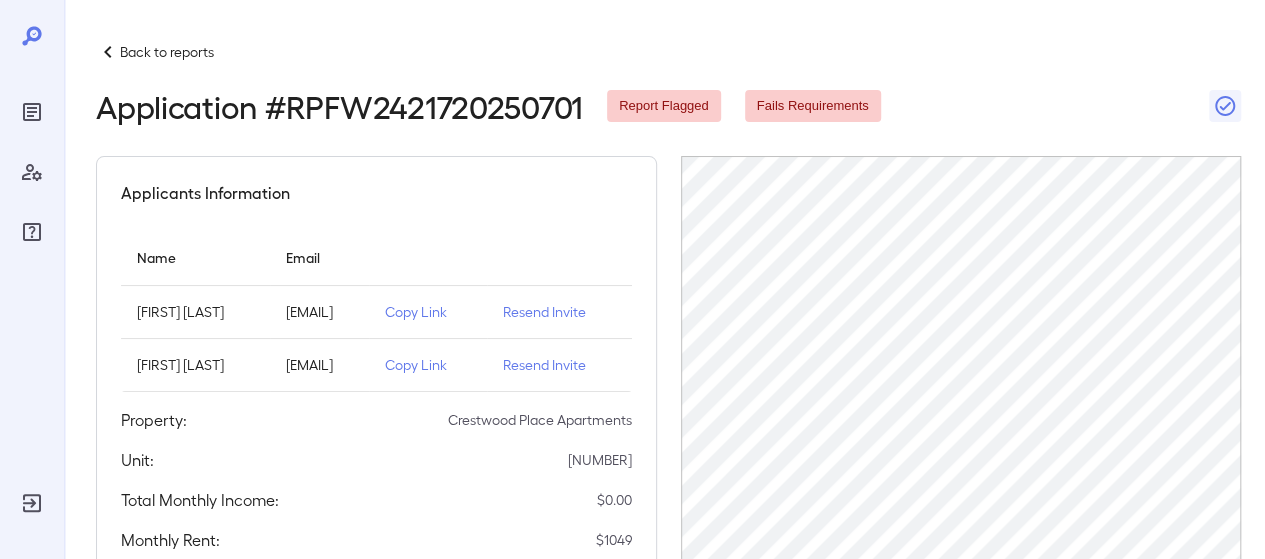 click on "Copy Link" at bounding box center [428, 312] 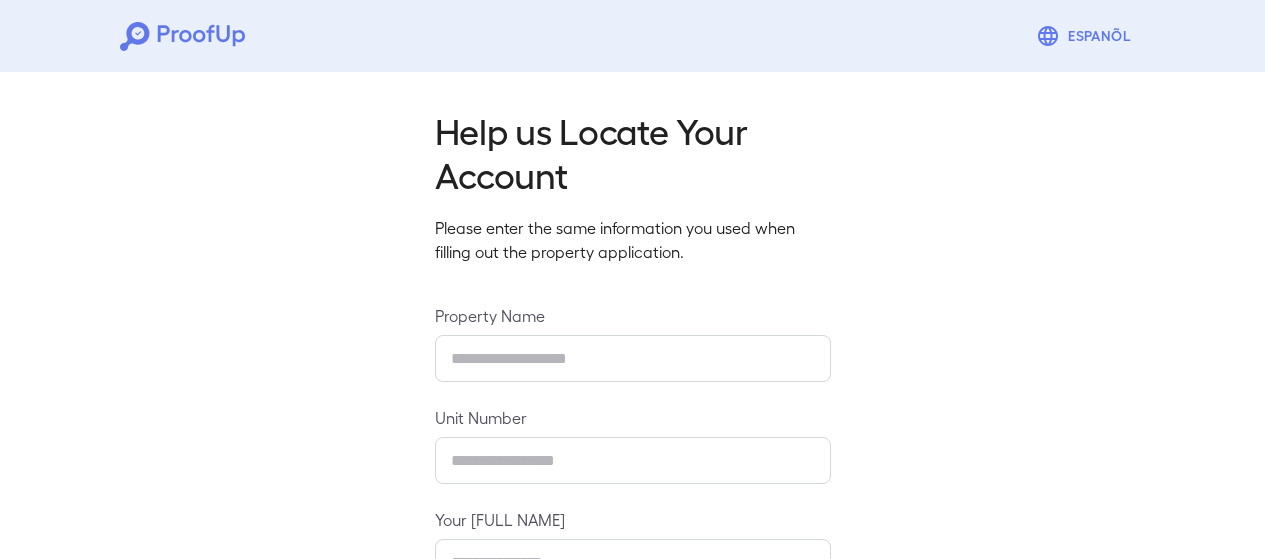 scroll, scrollTop: 0, scrollLeft: 0, axis: both 